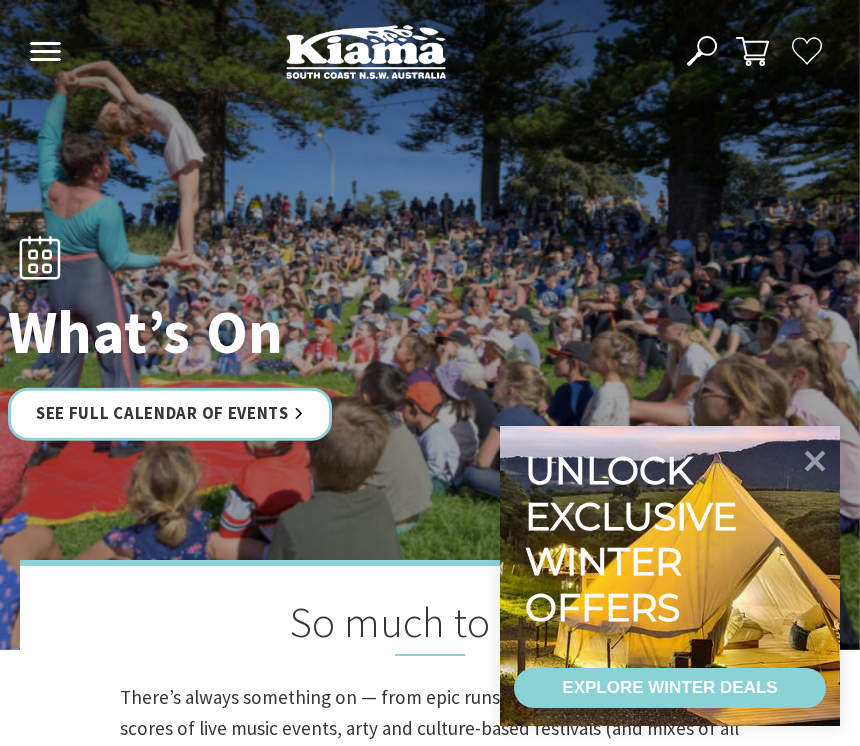 scroll, scrollTop: 0, scrollLeft: 0, axis: both 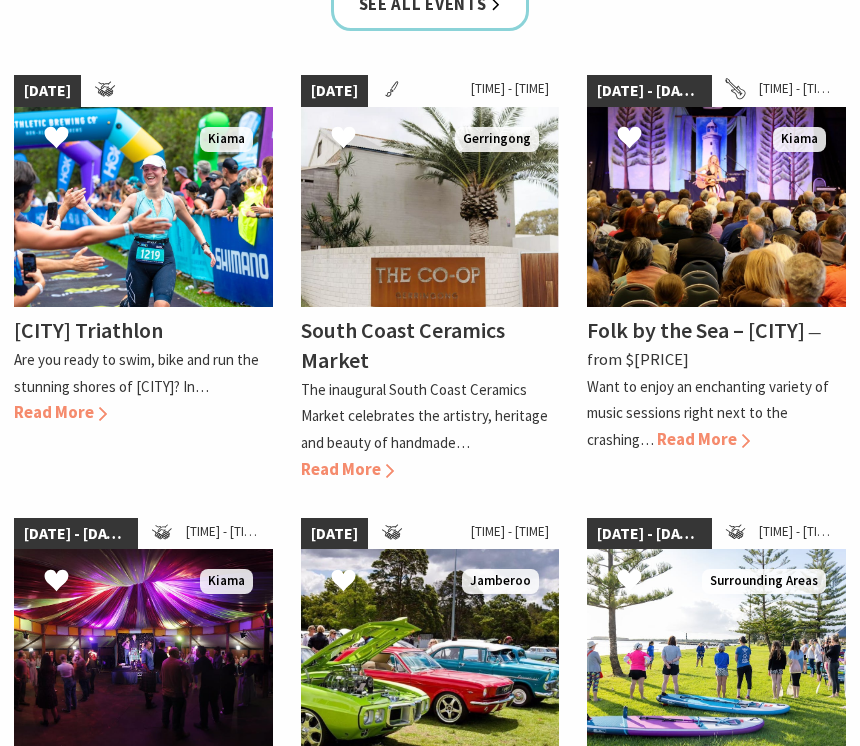 click on "Read More" at bounding box center (347, 469) 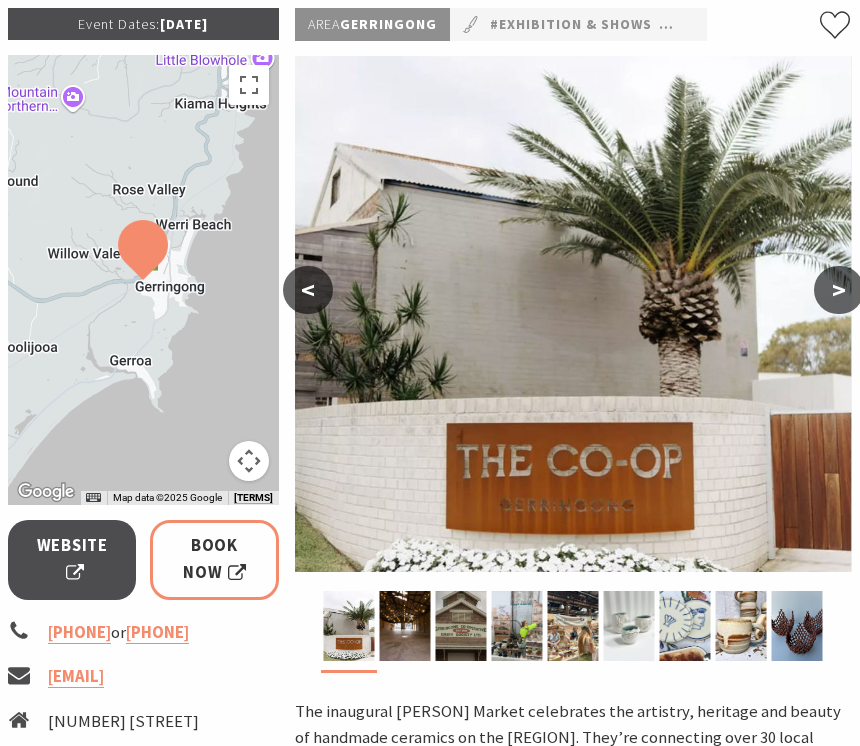 scroll, scrollTop: 288, scrollLeft: 0, axis: vertical 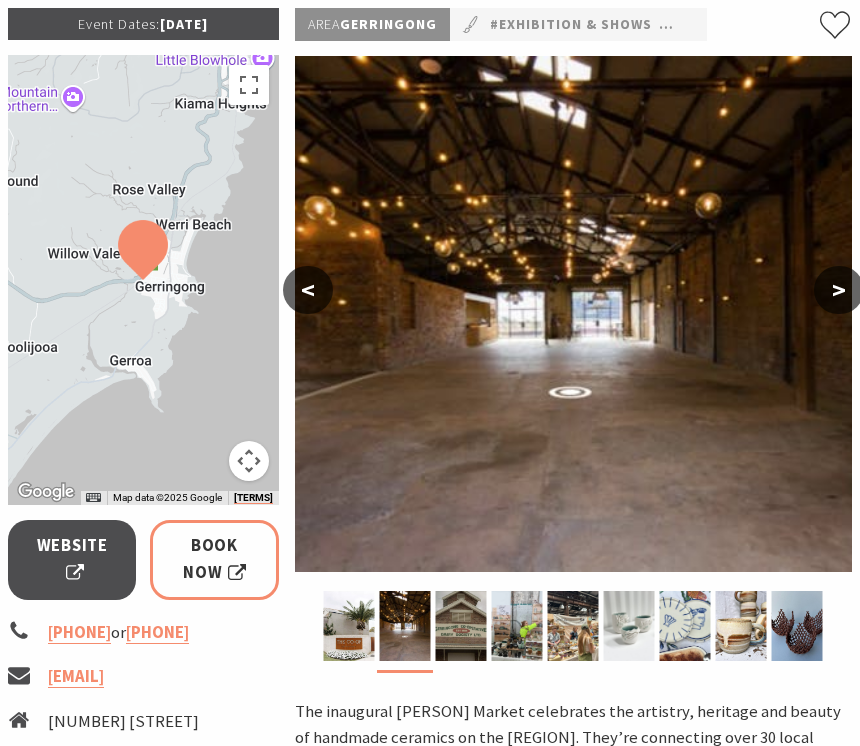 click at bounding box center (461, 626) 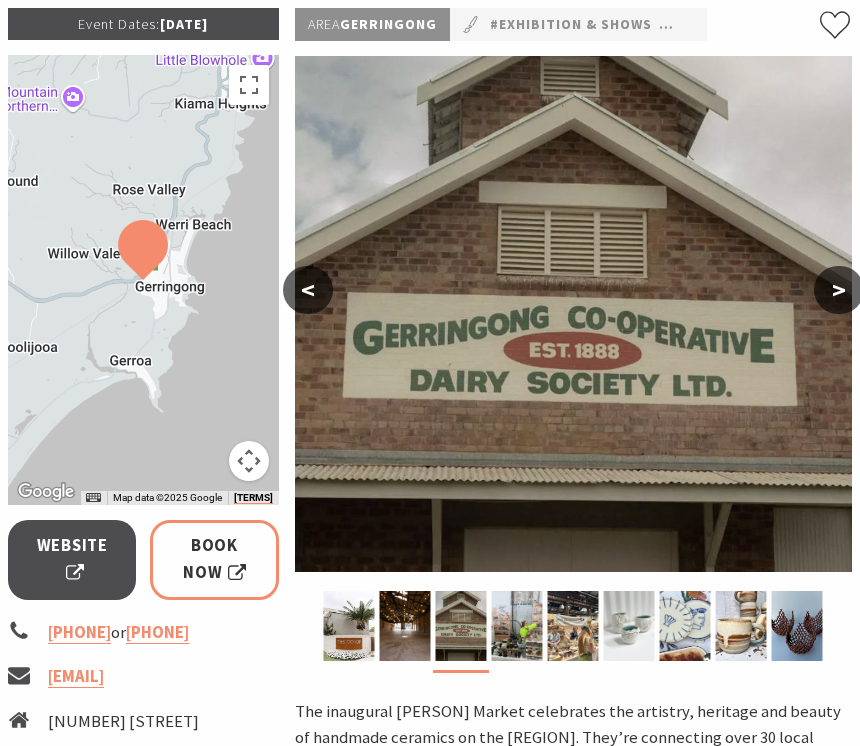 click at bounding box center (517, 626) 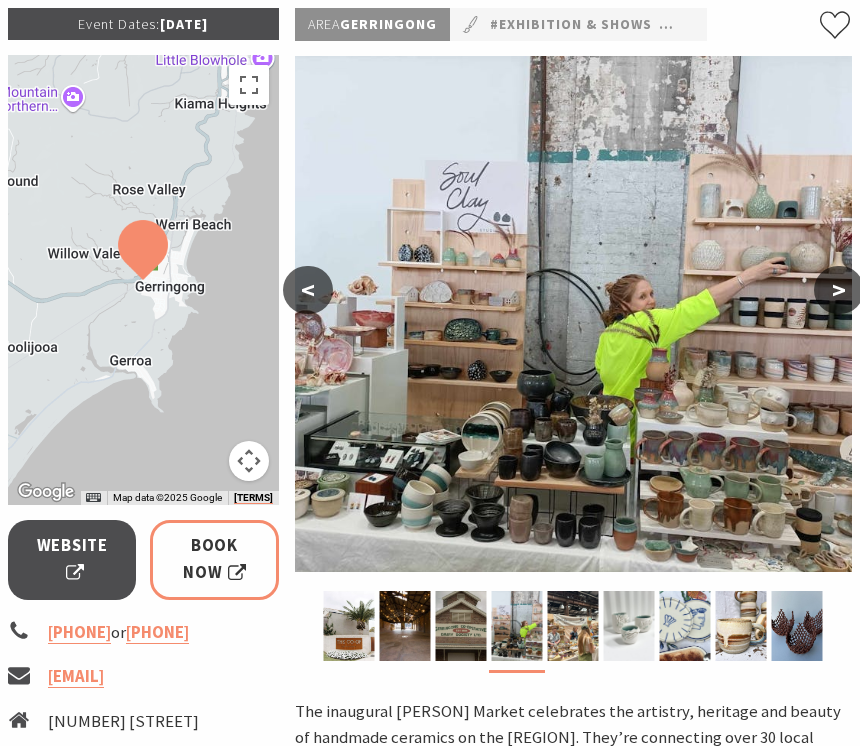 click at bounding box center [573, 626] 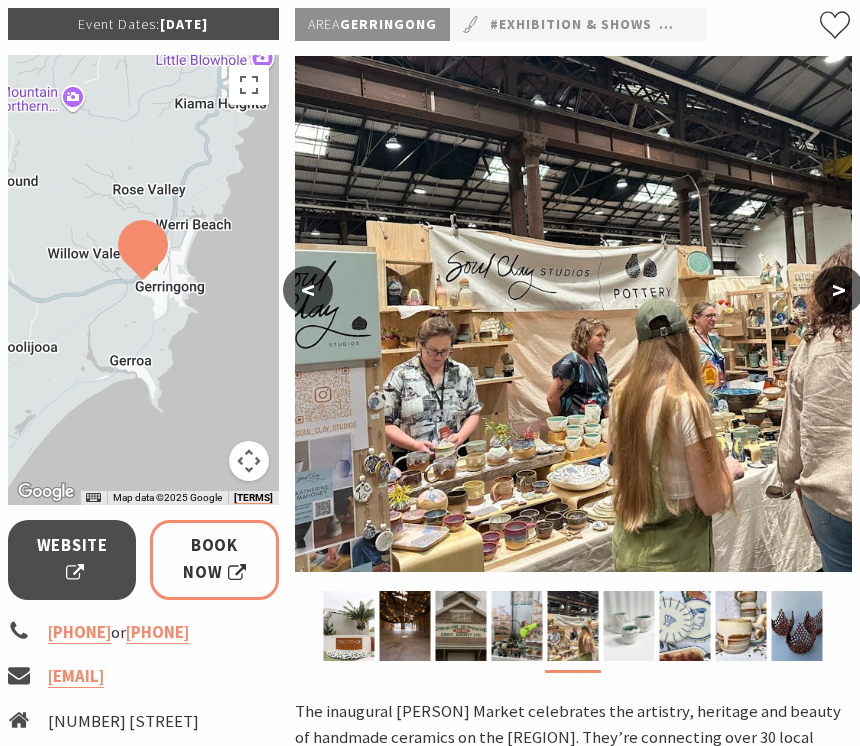 click at bounding box center [629, 626] 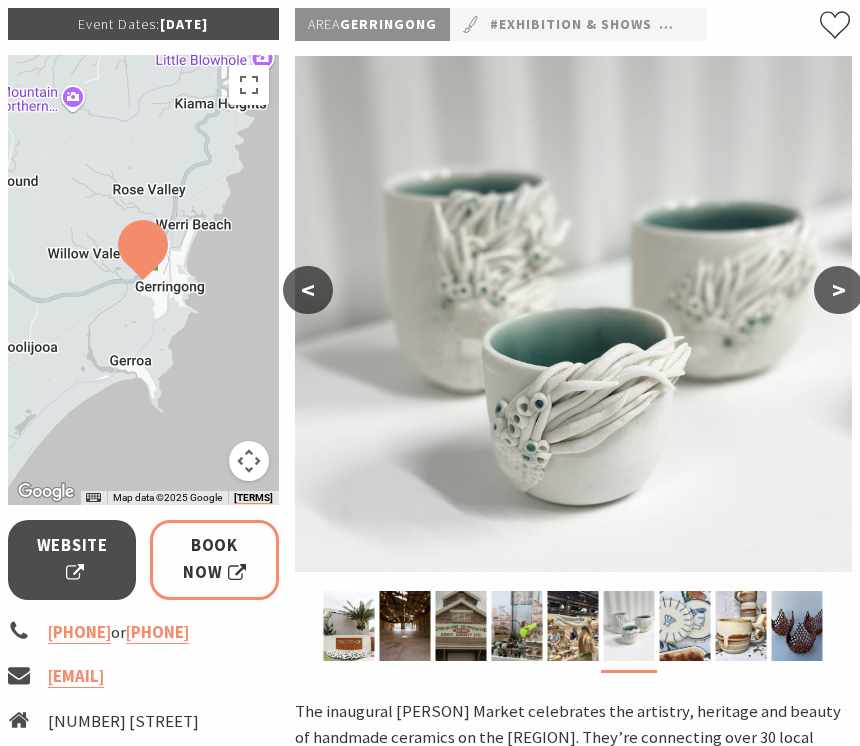 click at bounding box center [685, 626] 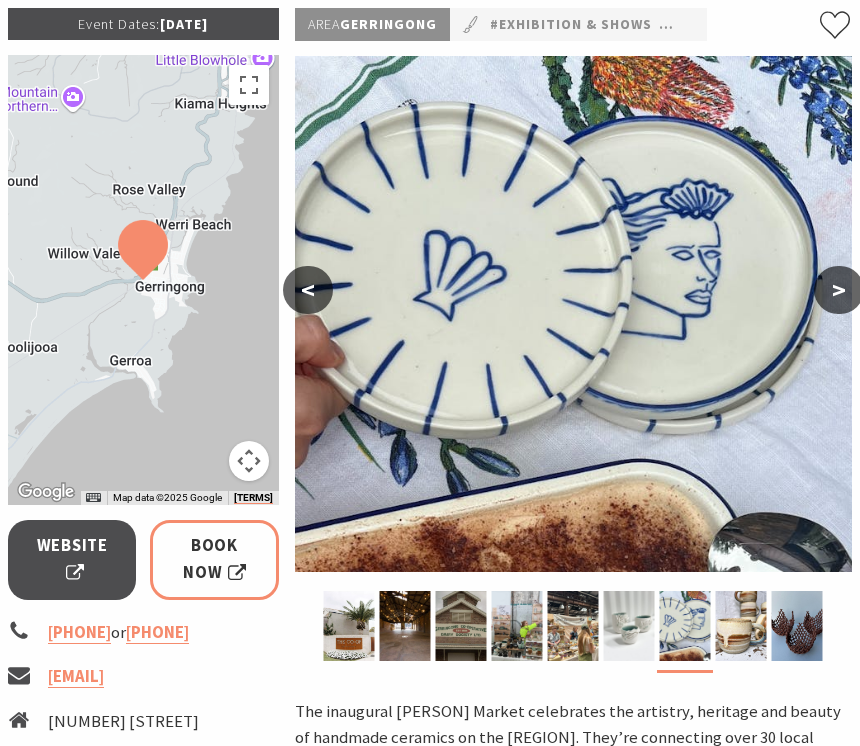 click at bounding box center (741, 626) 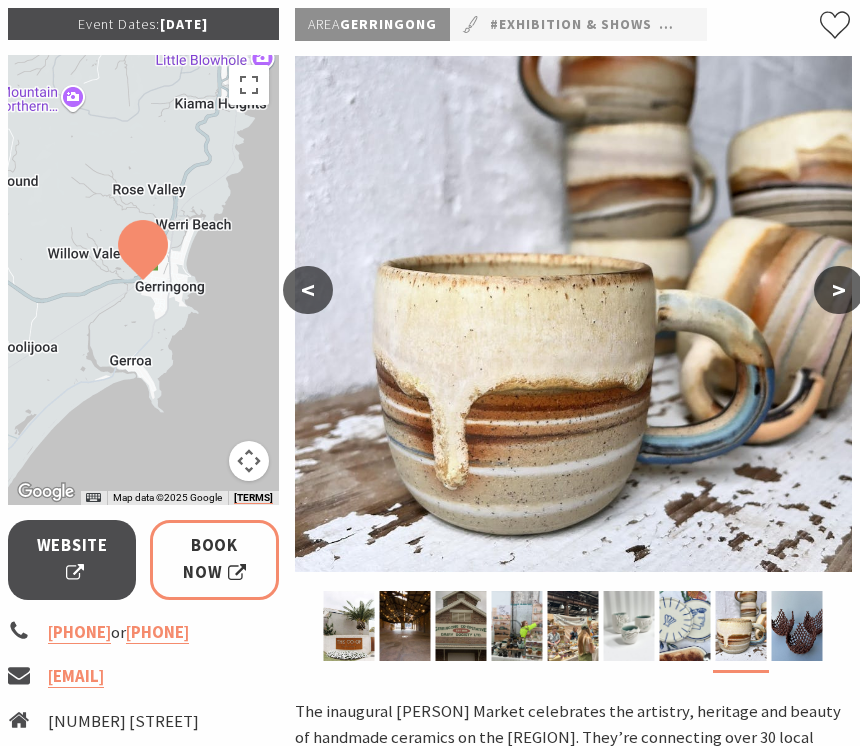 click at bounding box center [797, 626] 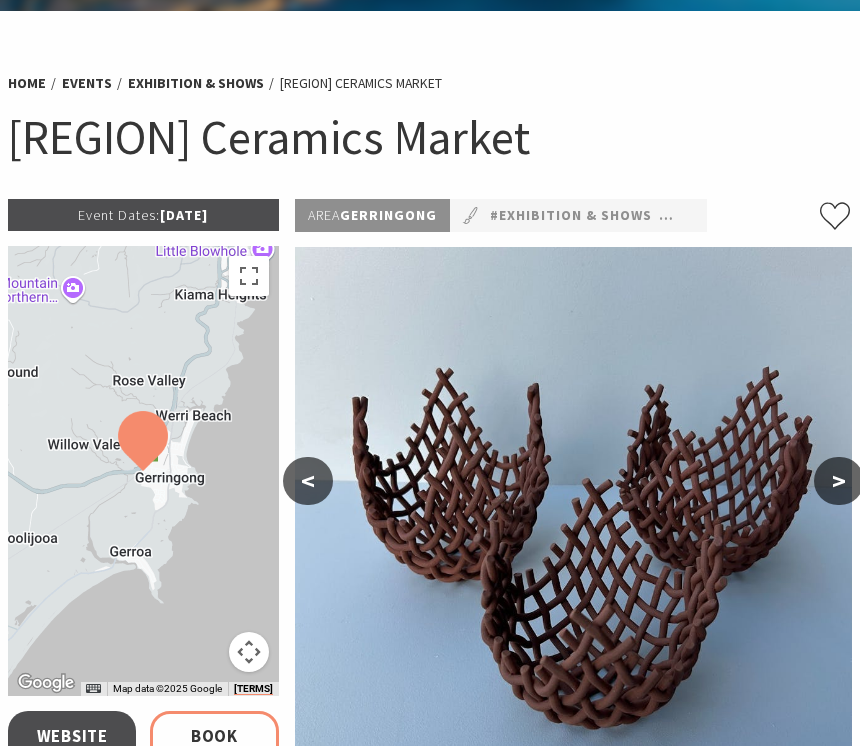 scroll, scrollTop: 0, scrollLeft: 0, axis: both 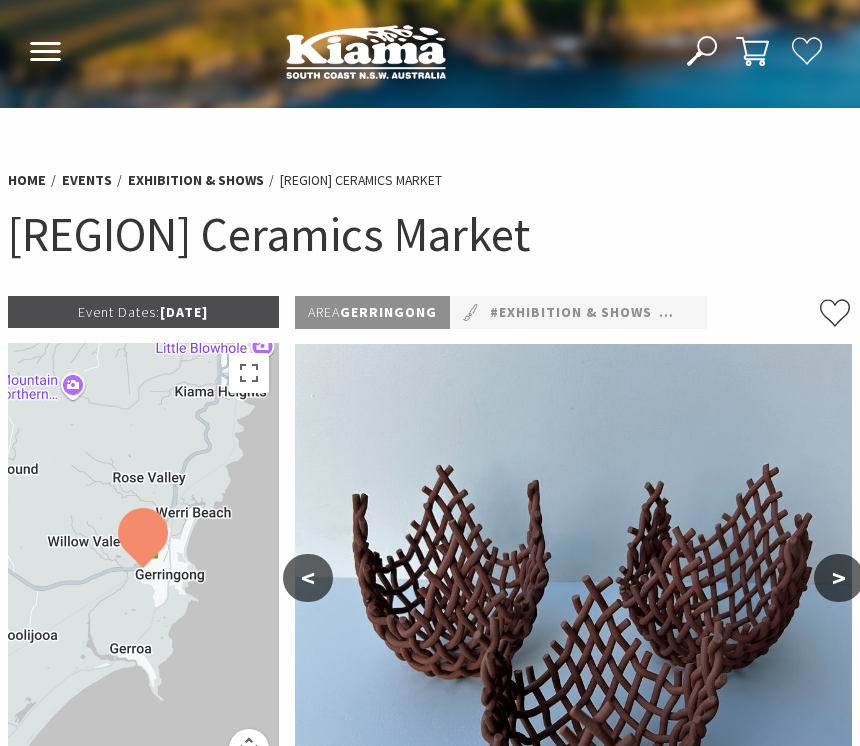 click on "South Coast Ceramics Market" at bounding box center [430, 234] 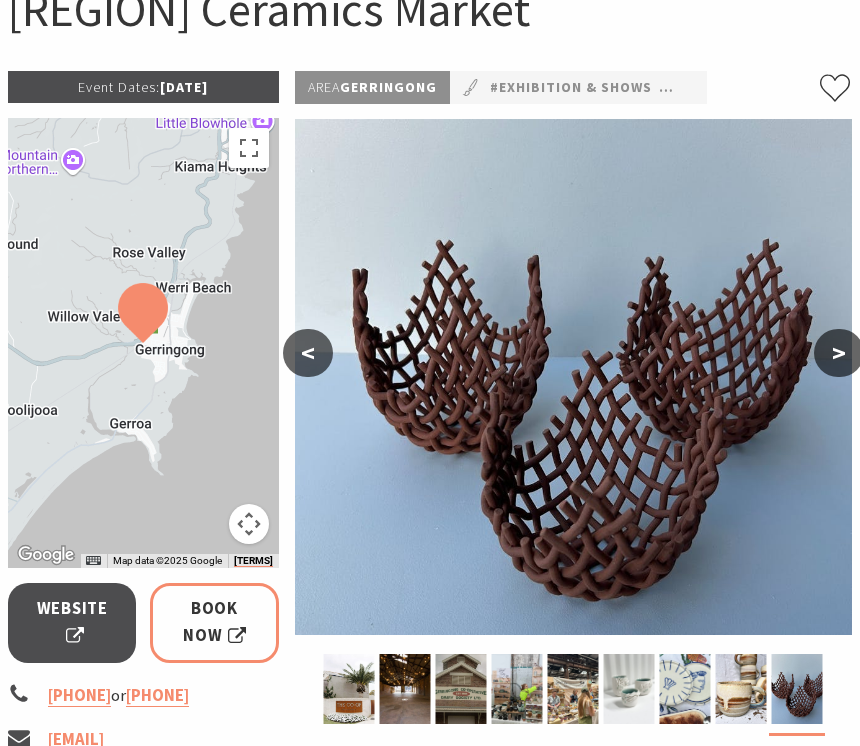 scroll, scrollTop: 224, scrollLeft: 0, axis: vertical 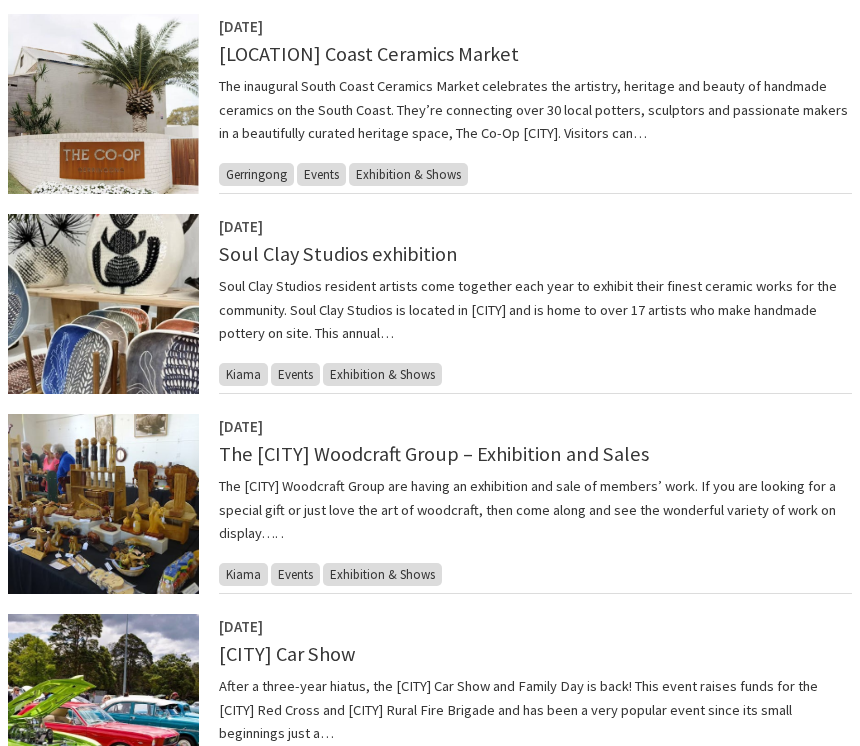 click on "Soul Clay Studios exhibition" at bounding box center [338, 254] 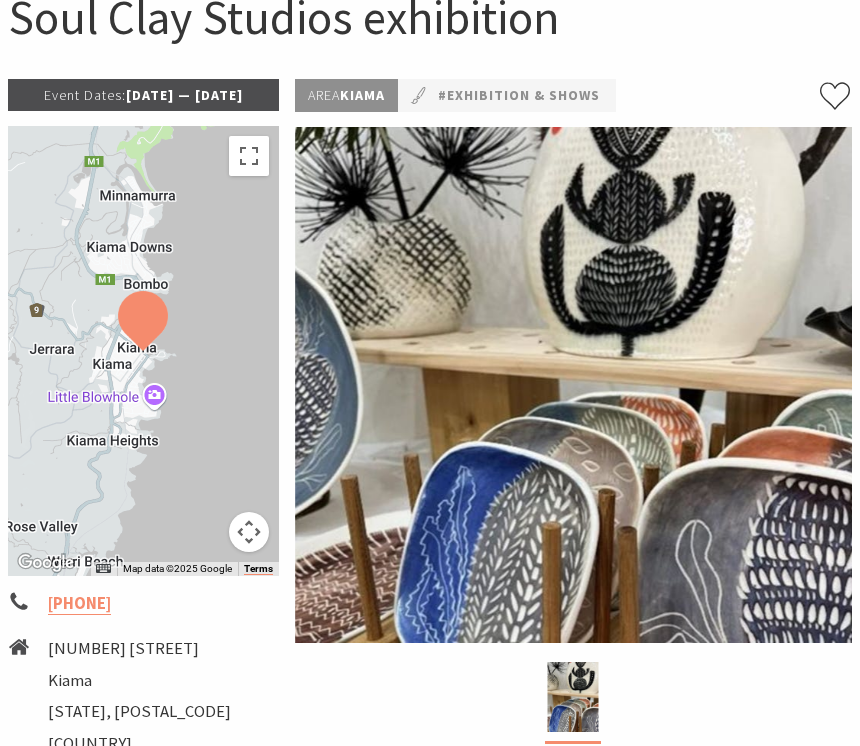 scroll, scrollTop: 213, scrollLeft: 0, axis: vertical 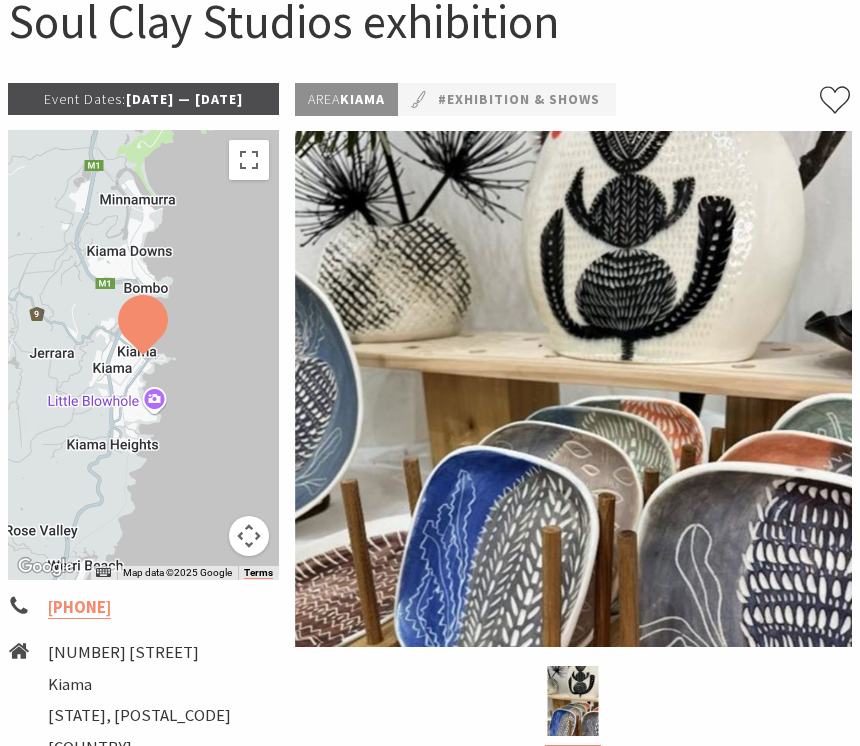 click at bounding box center (573, 701) 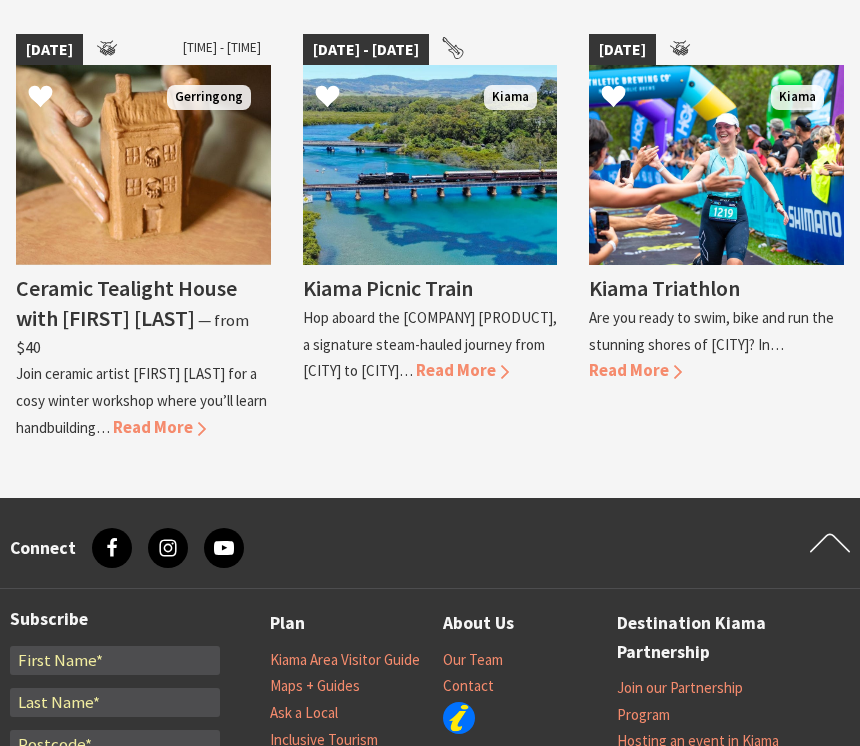 scroll, scrollTop: 1520, scrollLeft: 0, axis: vertical 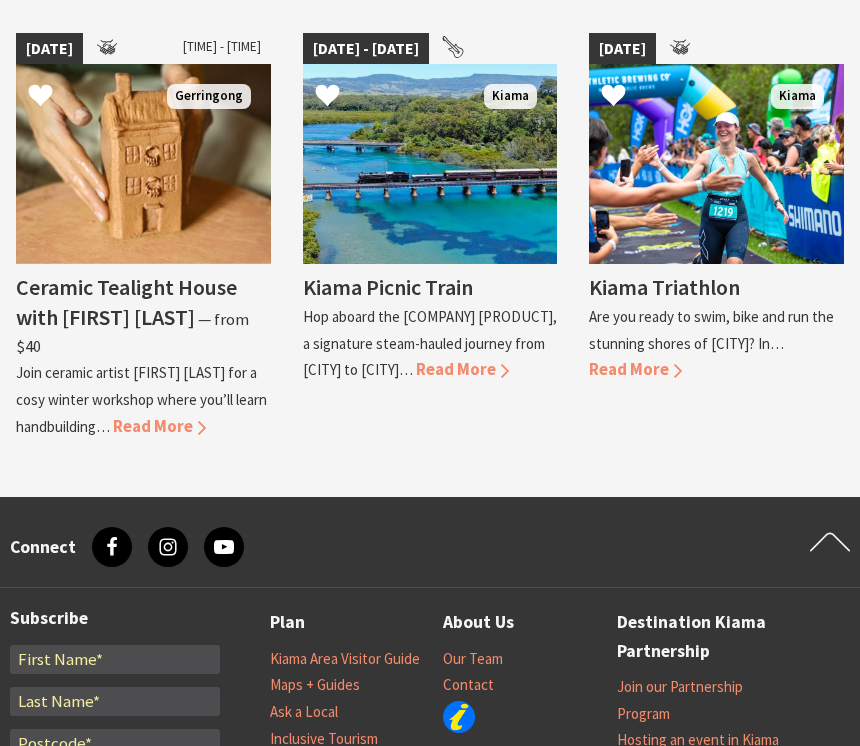 click on "Ceramic Tealight House with [FIRST] [LAST]" at bounding box center [126, 302] 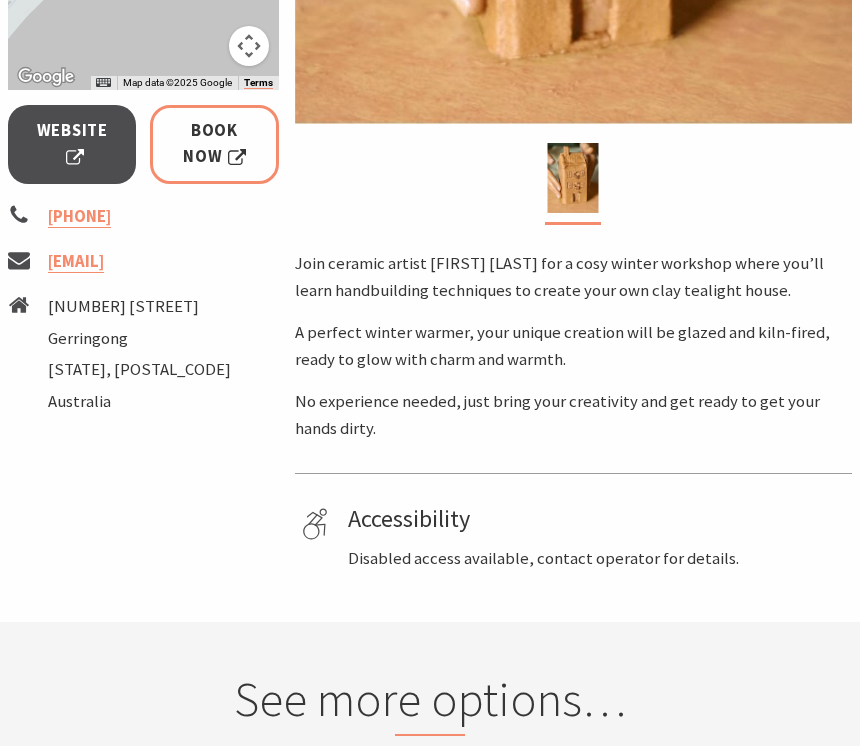 scroll, scrollTop: 798, scrollLeft: 0, axis: vertical 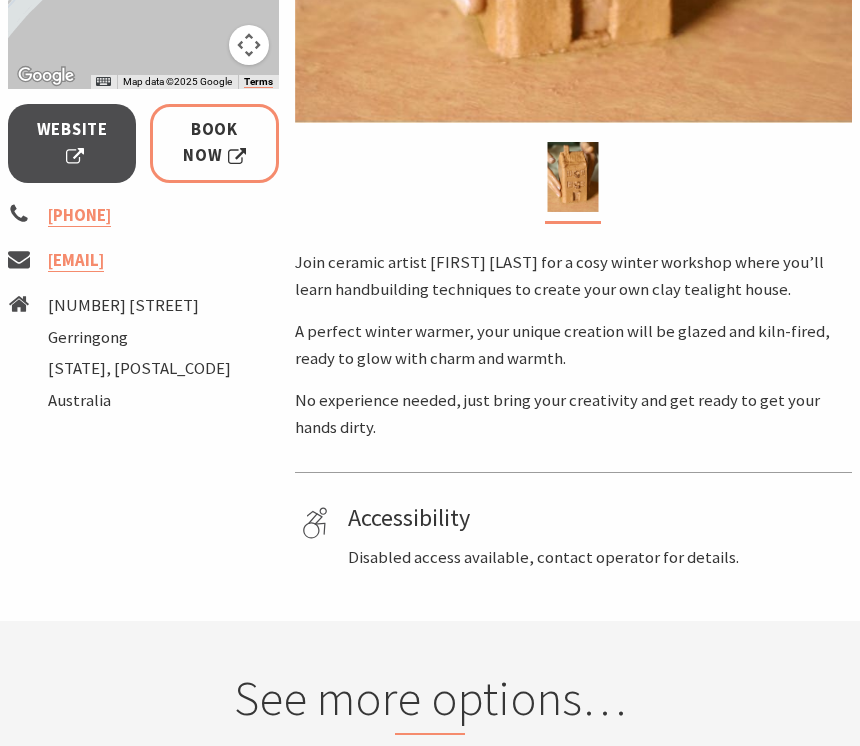 click on "Accessibility" at bounding box center [596, 518] 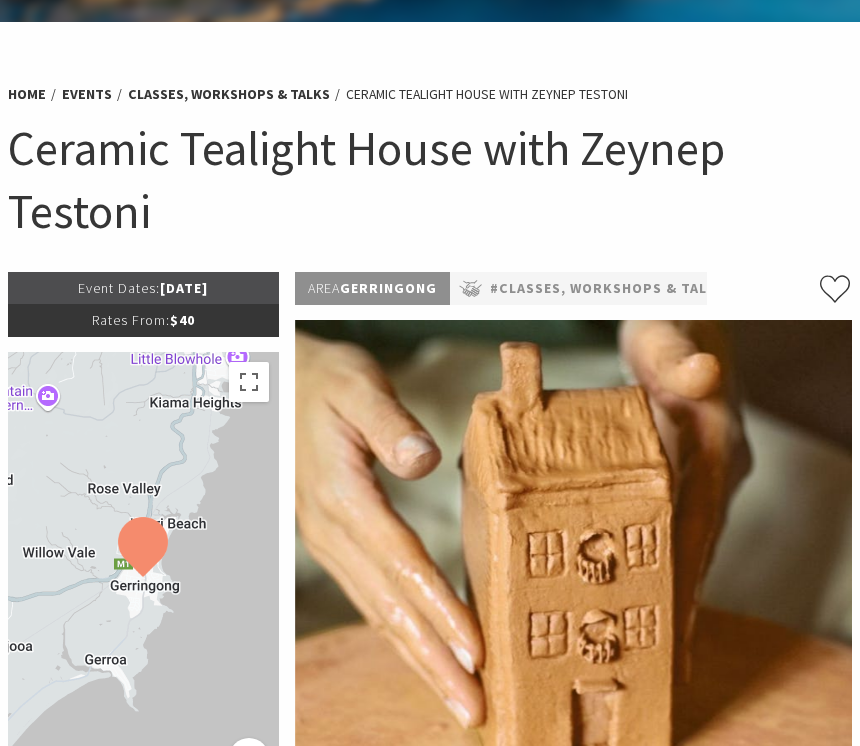 scroll, scrollTop: 0, scrollLeft: 0, axis: both 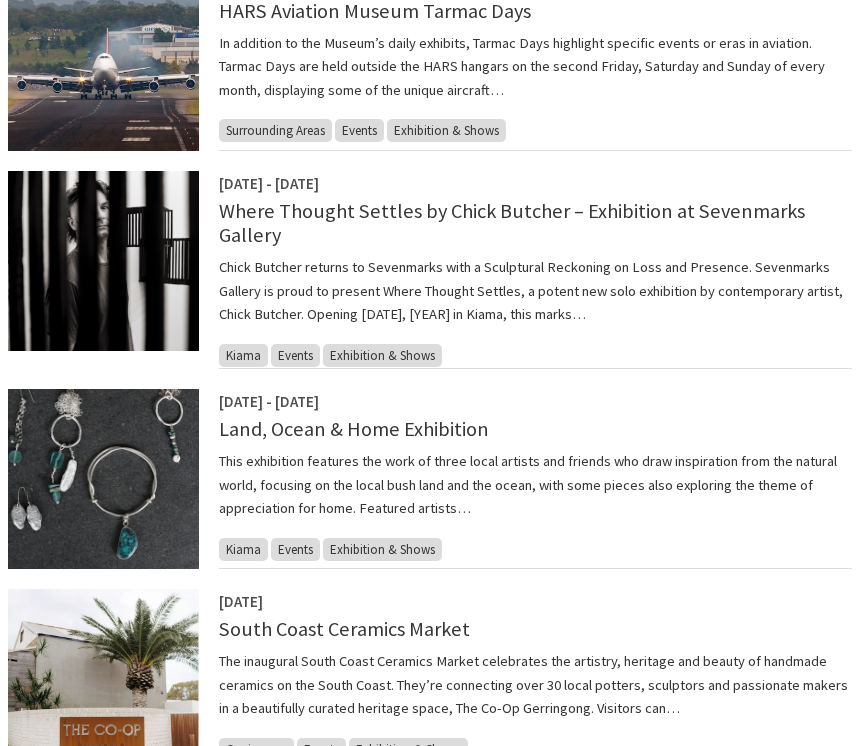click on "Land, Ocean & Home Exhibition" at bounding box center (354, 429) 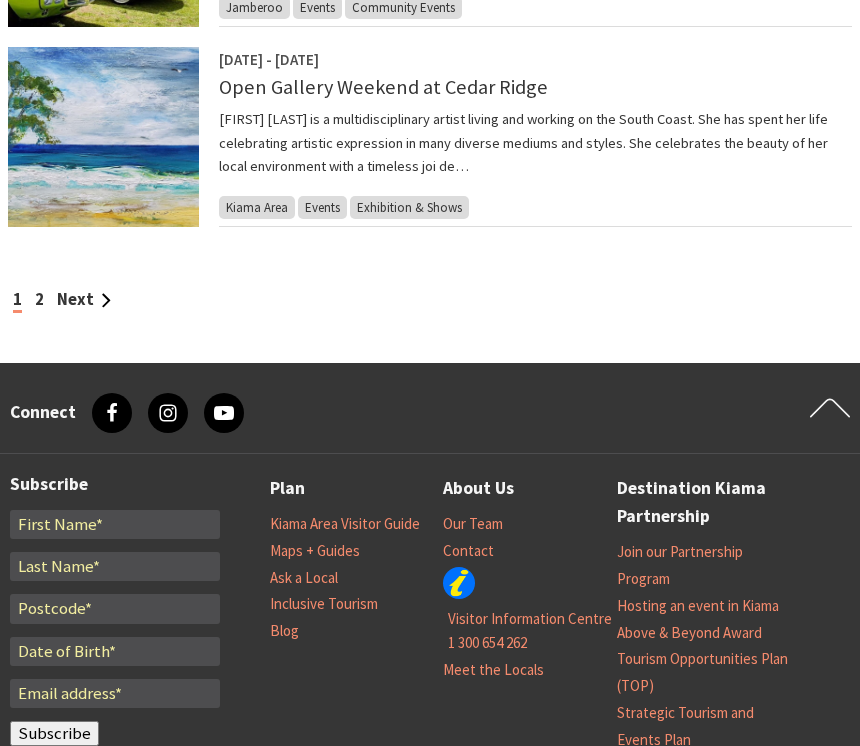 scroll, scrollTop: 1968, scrollLeft: 0, axis: vertical 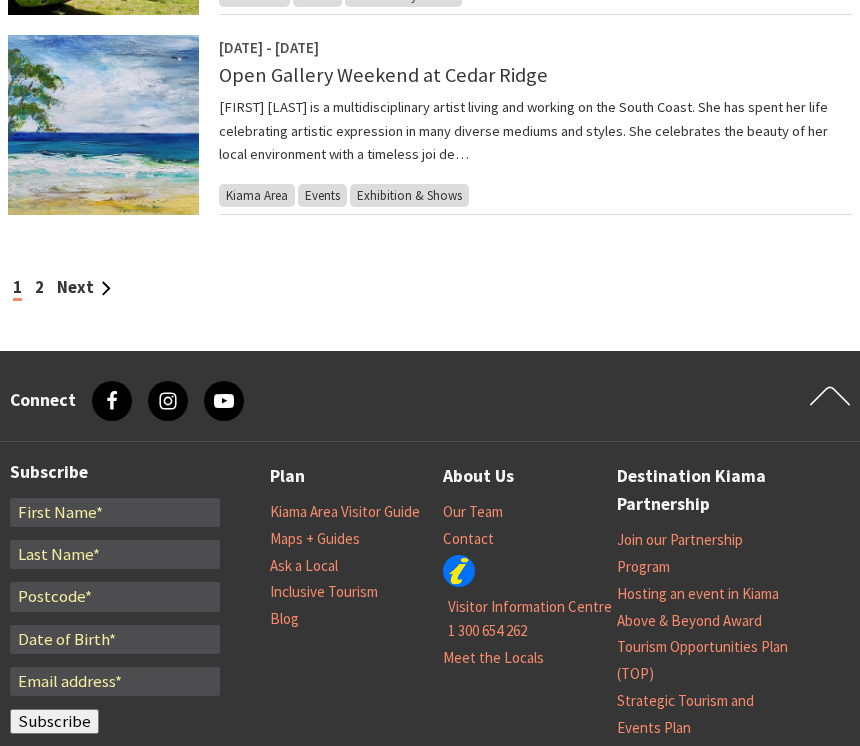 click on "1
2
Next" at bounding box center [430, 289] 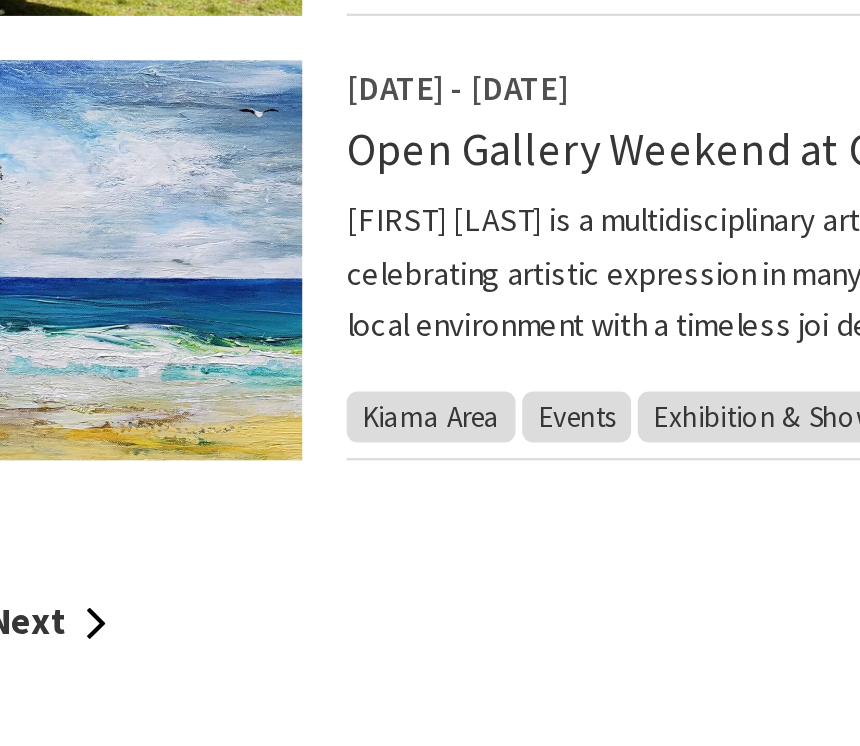 scroll, scrollTop: 1893, scrollLeft: 0, axis: vertical 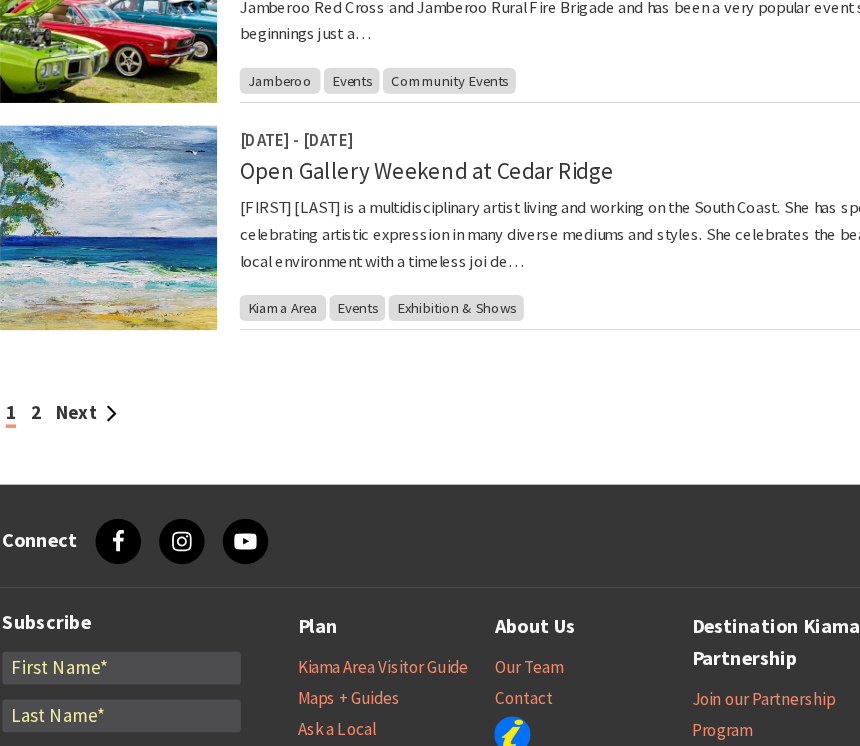 click on "Next" at bounding box center (84, 363) 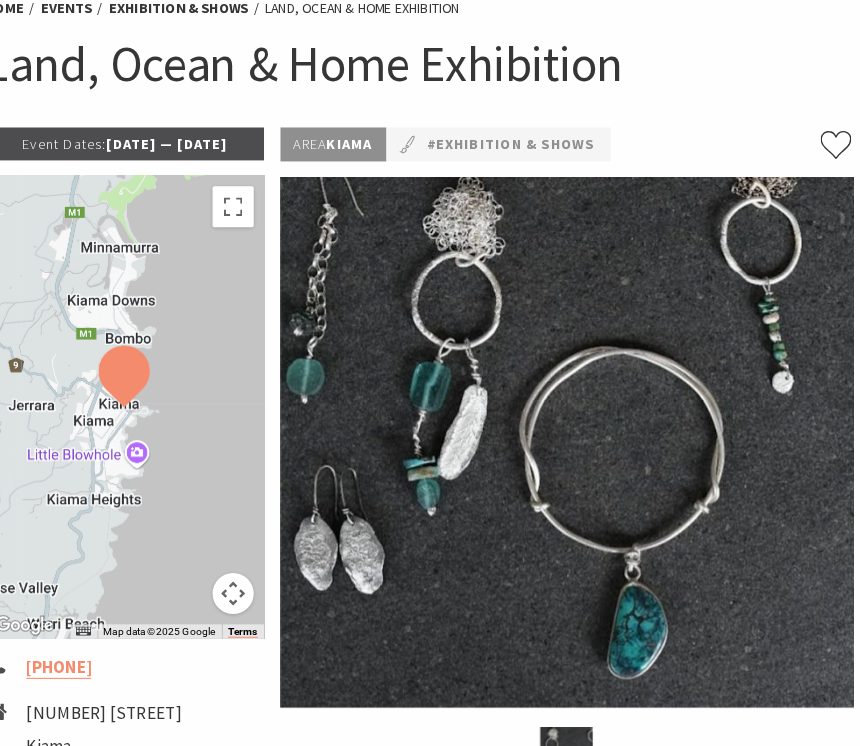 scroll, scrollTop: 0, scrollLeft: 0, axis: both 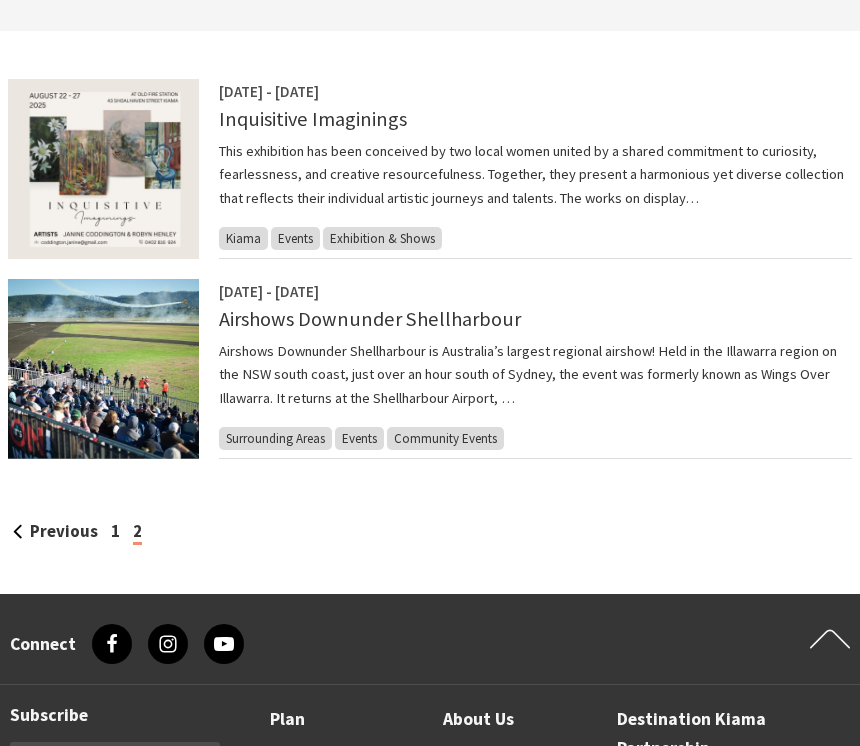 click on "Inquisitive Imaginings" at bounding box center (313, 119) 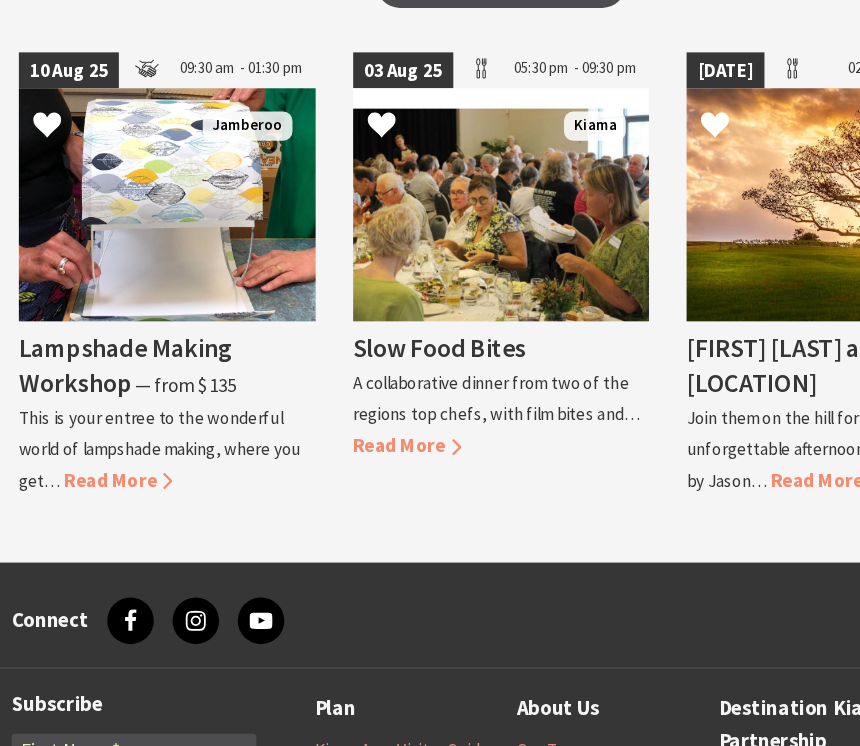 scroll, scrollTop: 1384, scrollLeft: 0, axis: vertical 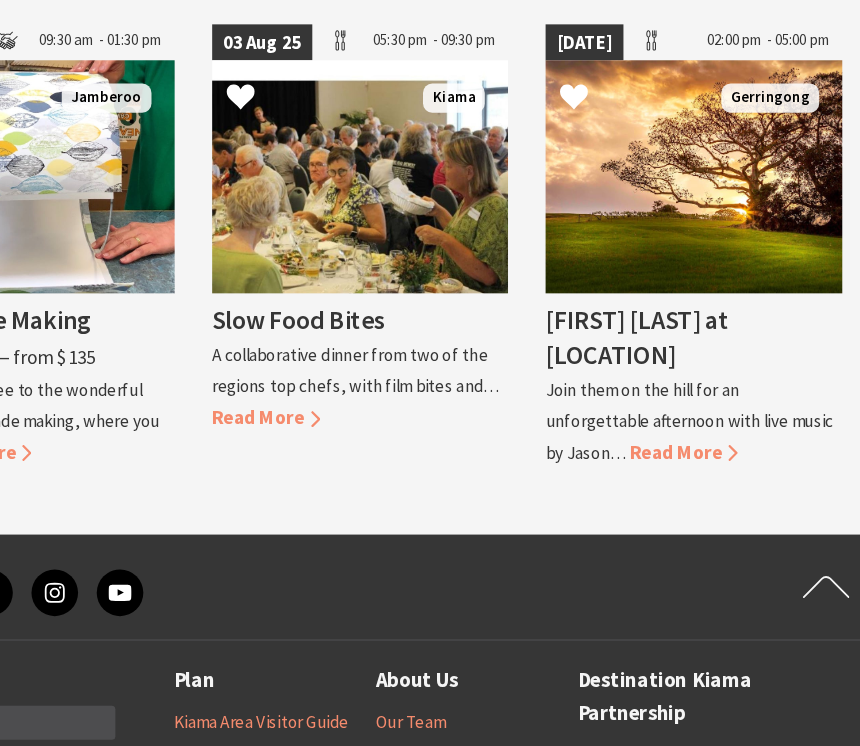 click on "Slow Food Bites" at bounding box center [377, 353] 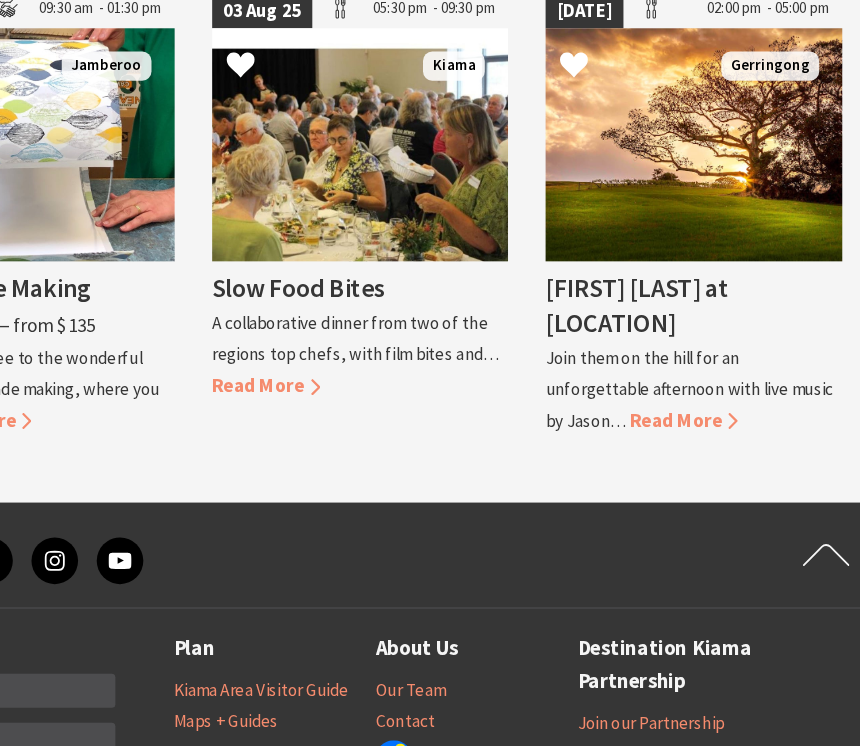 click on "Jason Invernon at Crooked River Estate" at bounding box center [667, 368] 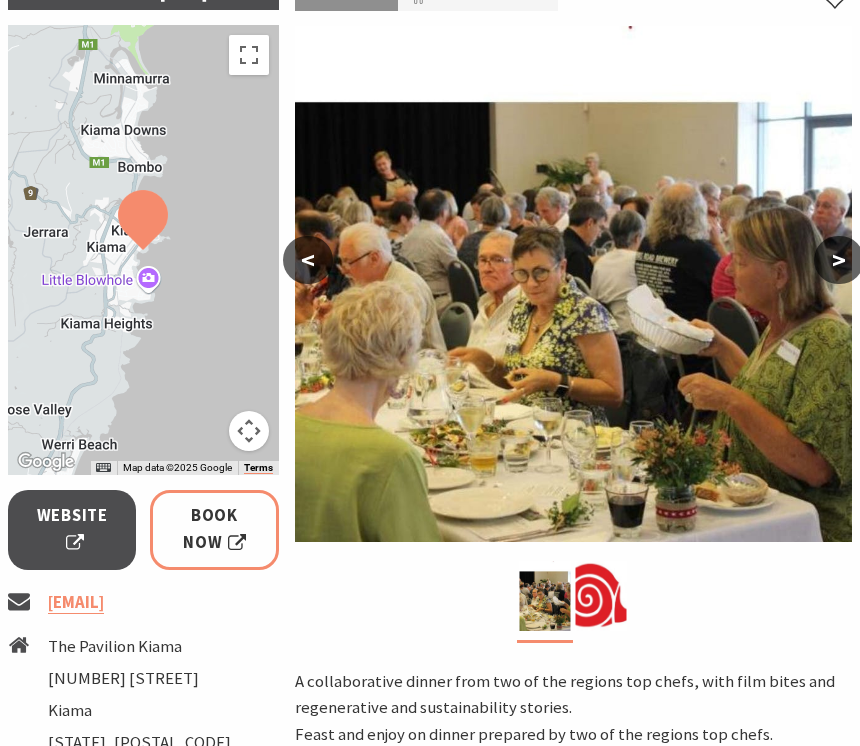 scroll, scrollTop: 300, scrollLeft: 0, axis: vertical 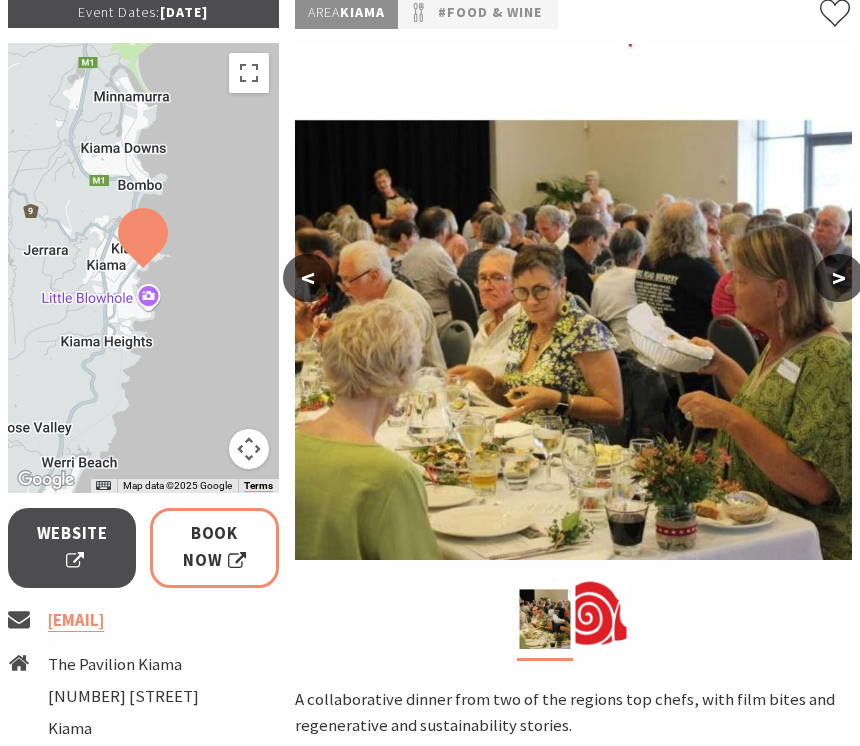 click on ">" at bounding box center [839, 278] 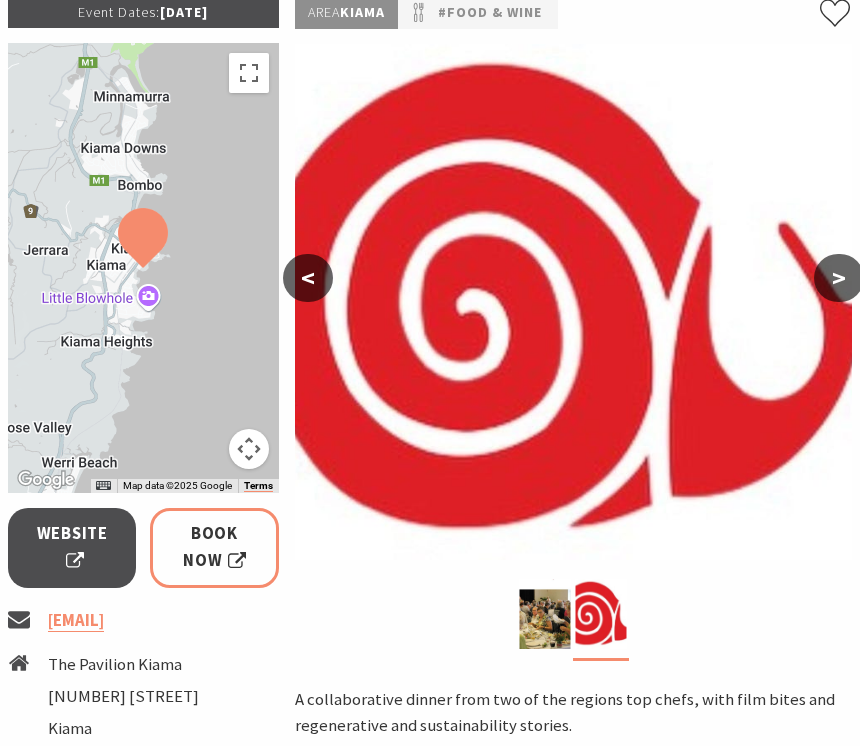 click on ">" at bounding box center [839, 278] 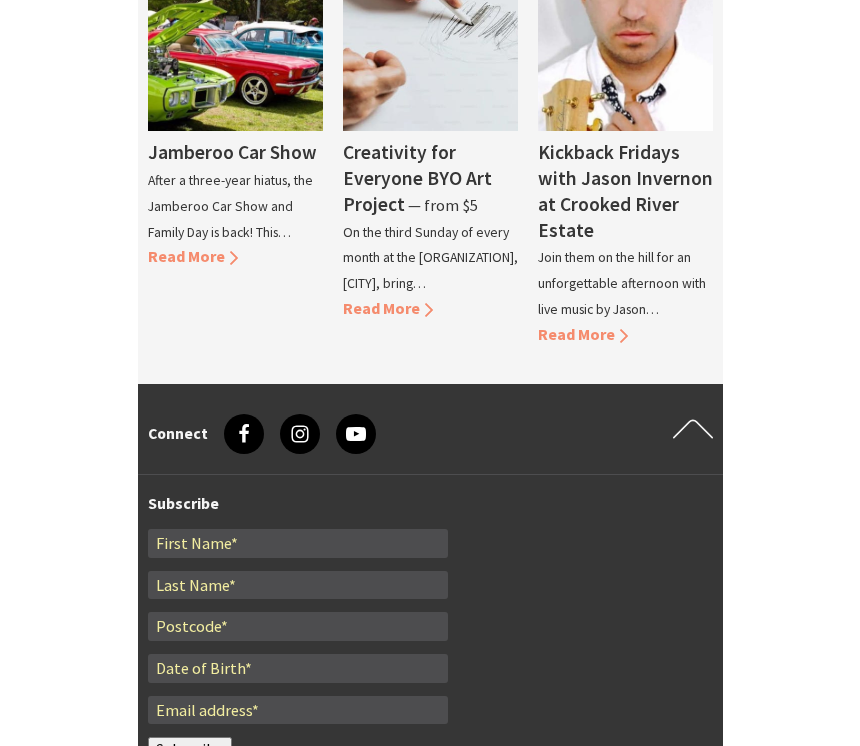 scroll, scrollTop: 1698, scrollLeft: 0, axis: vertical 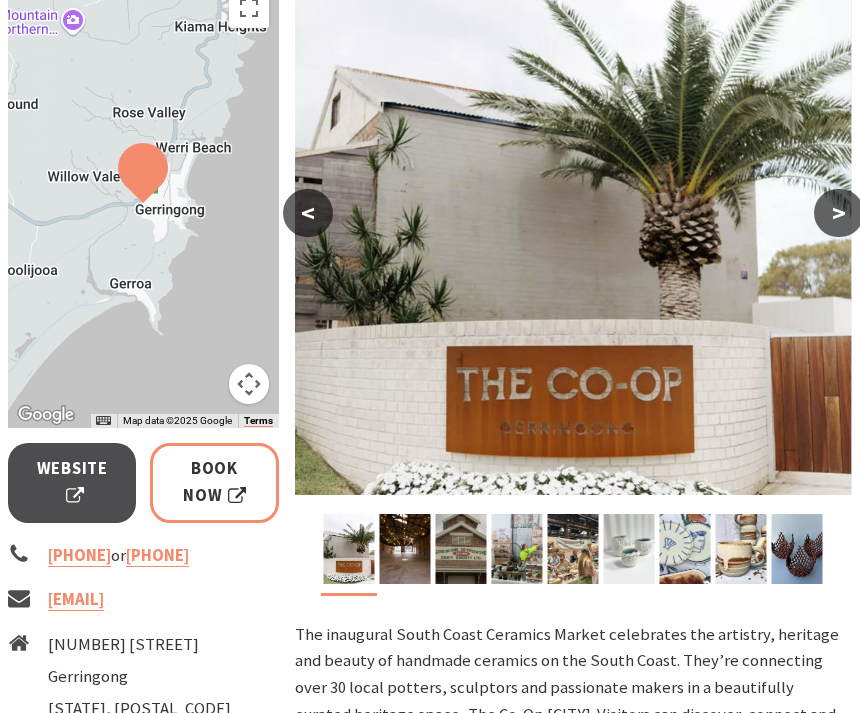 click at bounding box center [405, 549] 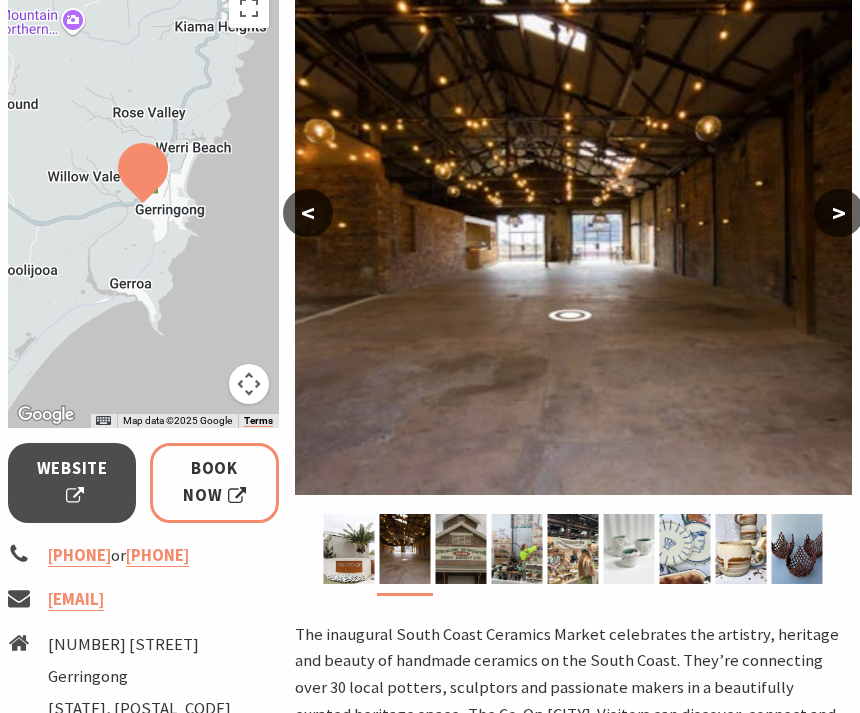 click at bounding box center [461, 549] 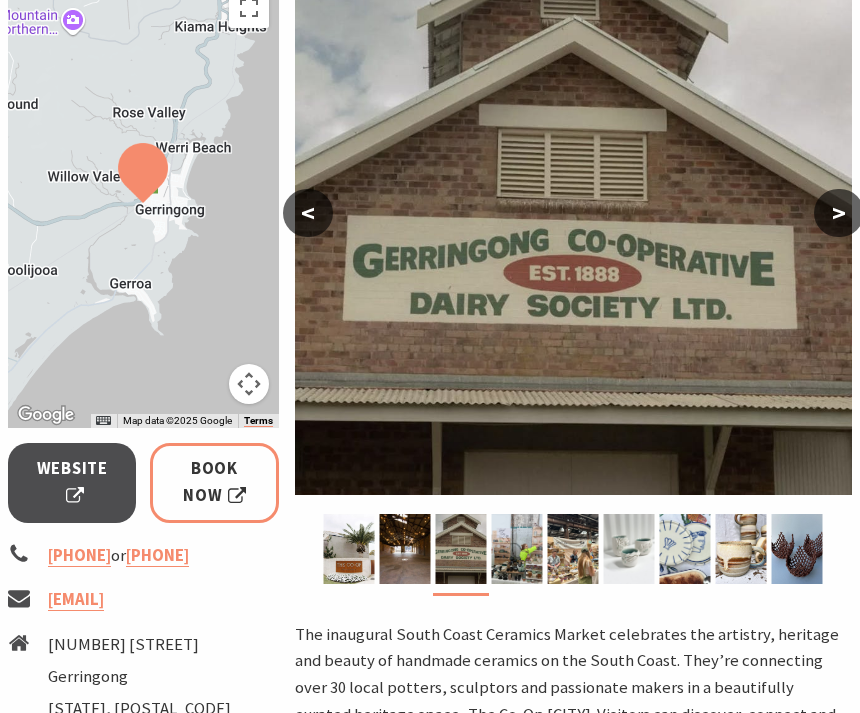click at bounding box center (517, 549) 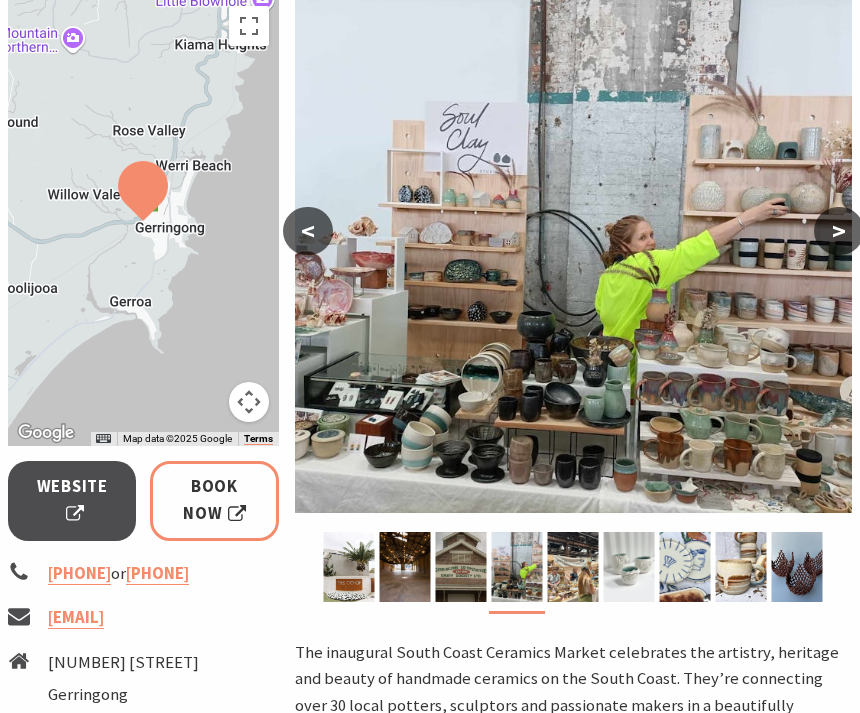 scroll, scrollTop: 335, scrollLeft: 0, axis: vertical 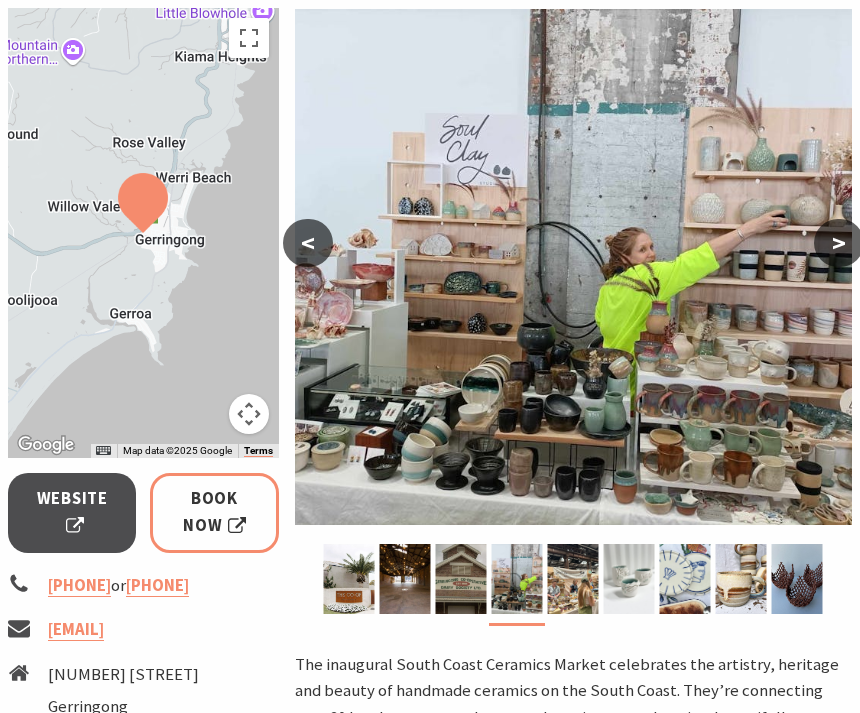 click at bounding box center [573, 579] 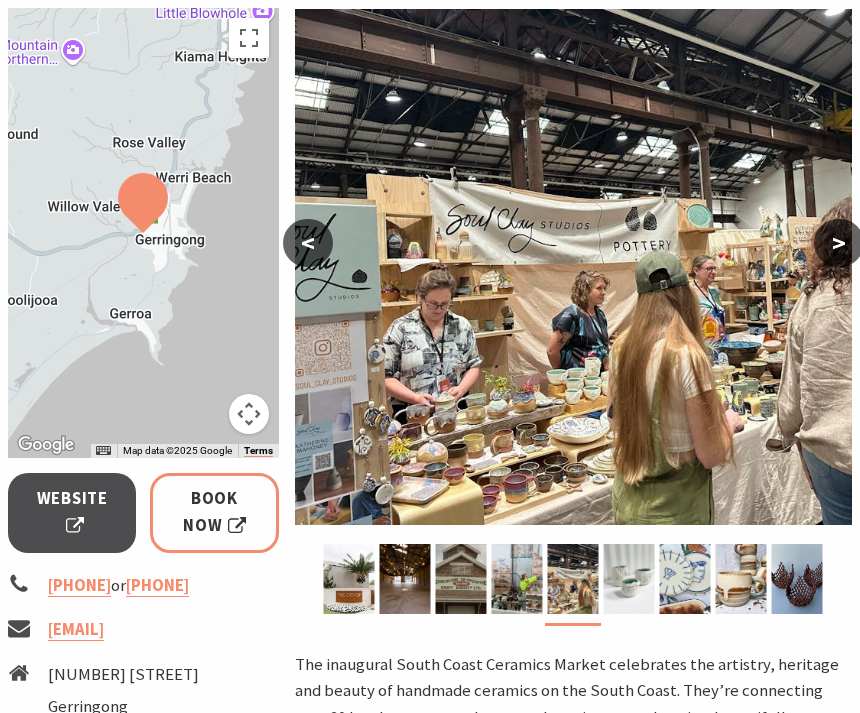 click at bounding box center (629, 579) 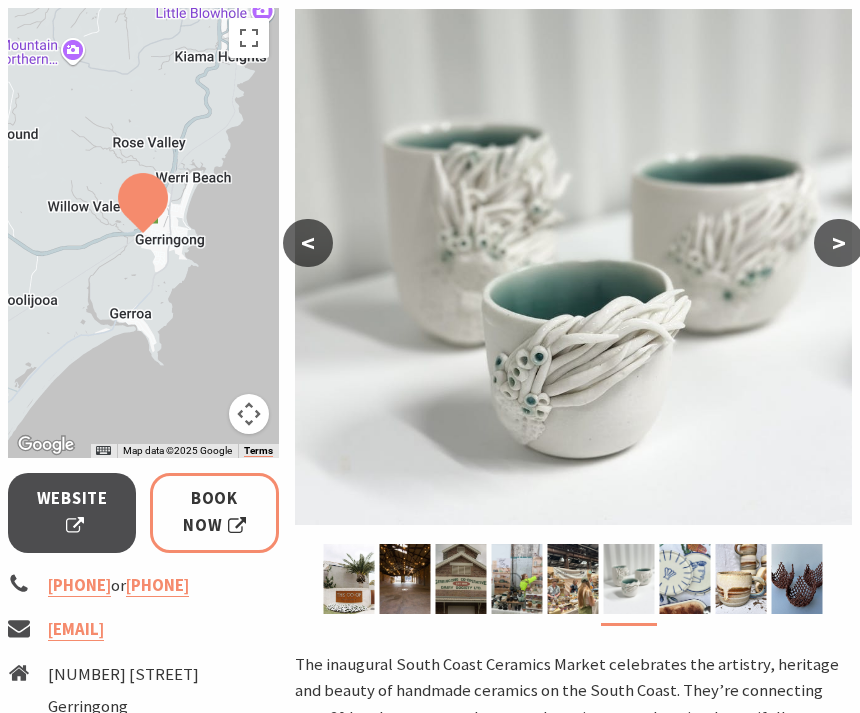 click at bounding box center [685, 579] 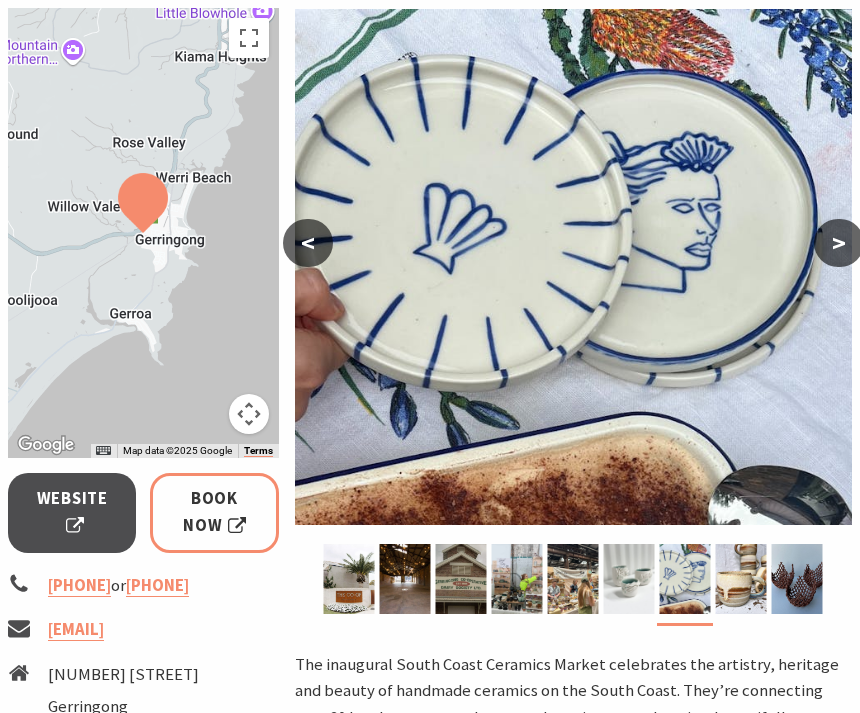 click at bounding box center [741, 579] 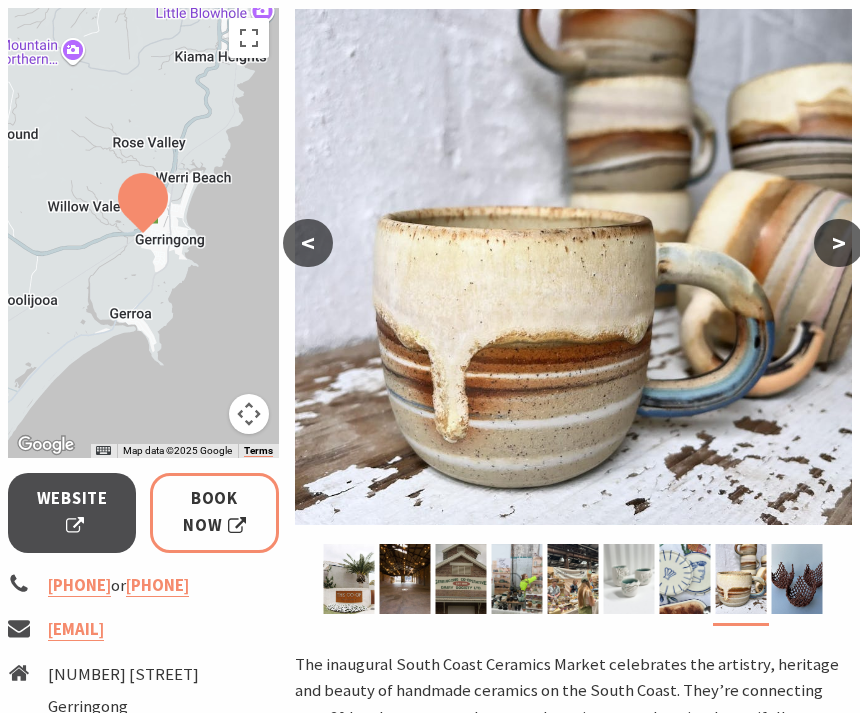 click at bounding box center [797, 579] 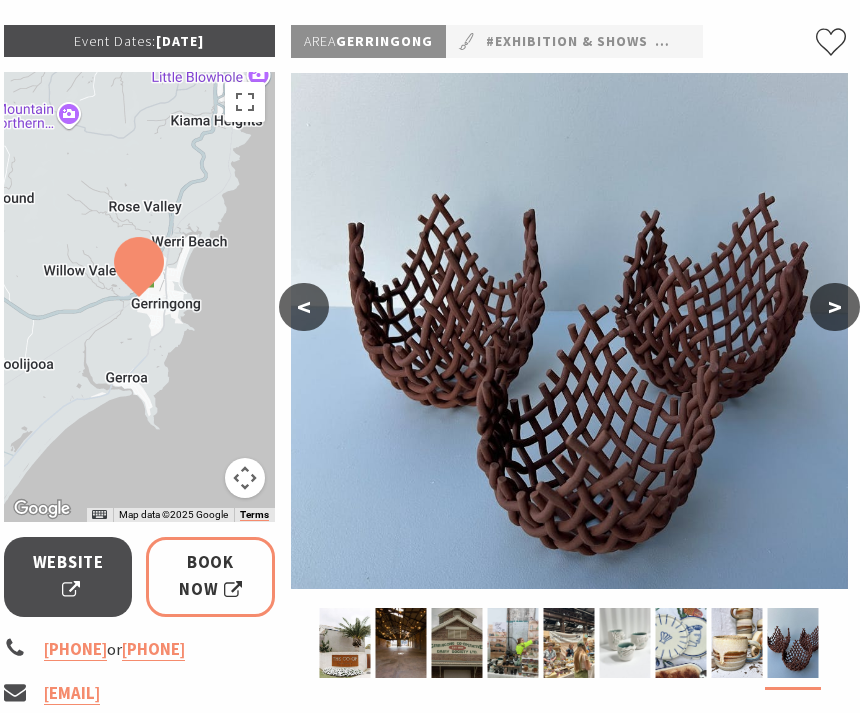 scroll, scrollTop: 271, scrollLeft: 4, axis: both 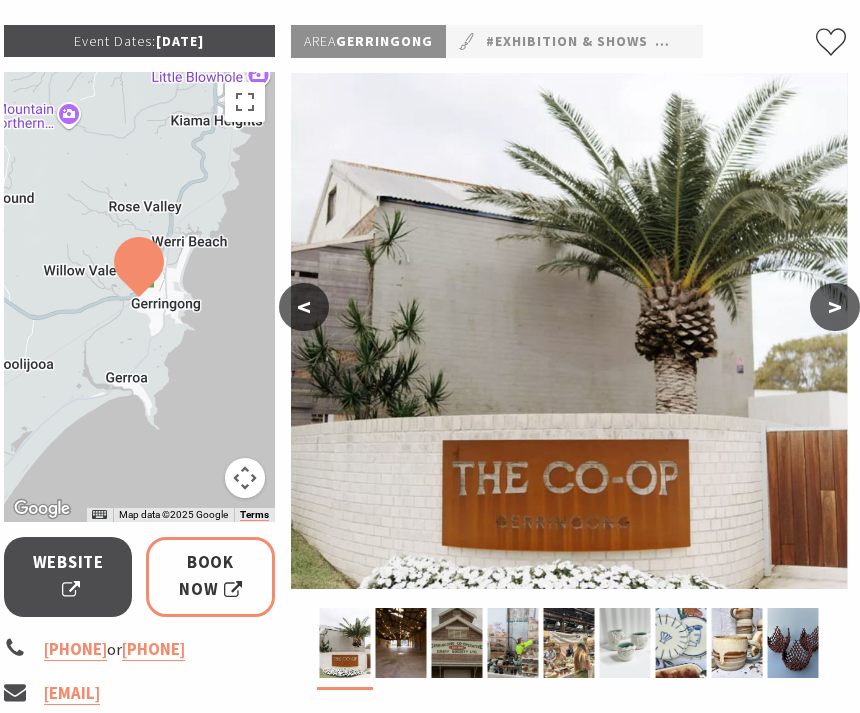 click on "Website" at bounding box center [68, 577] 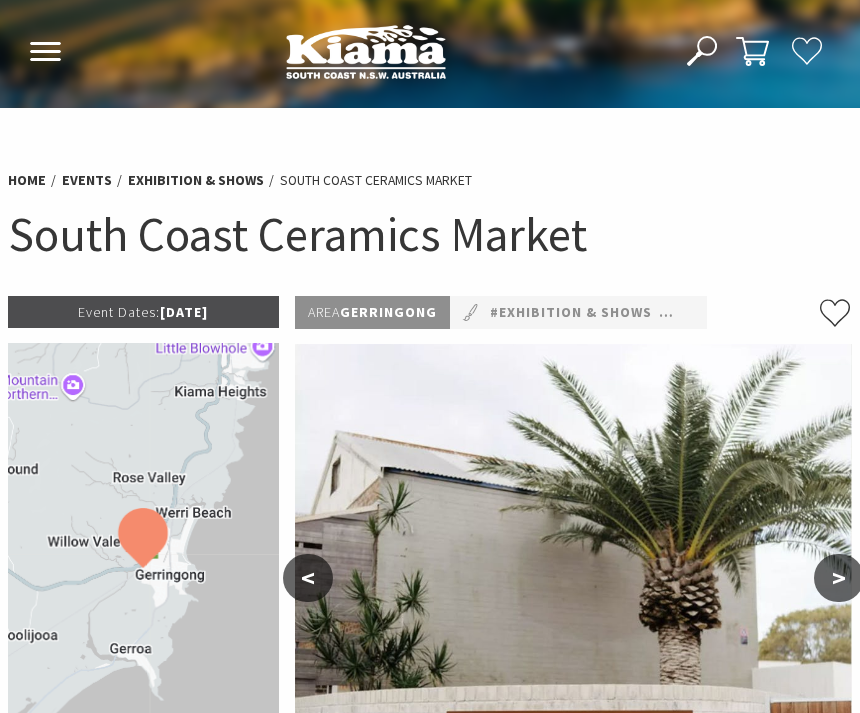 scroll, scrollTop: 335, scrollLeft: 0, axis: vertical 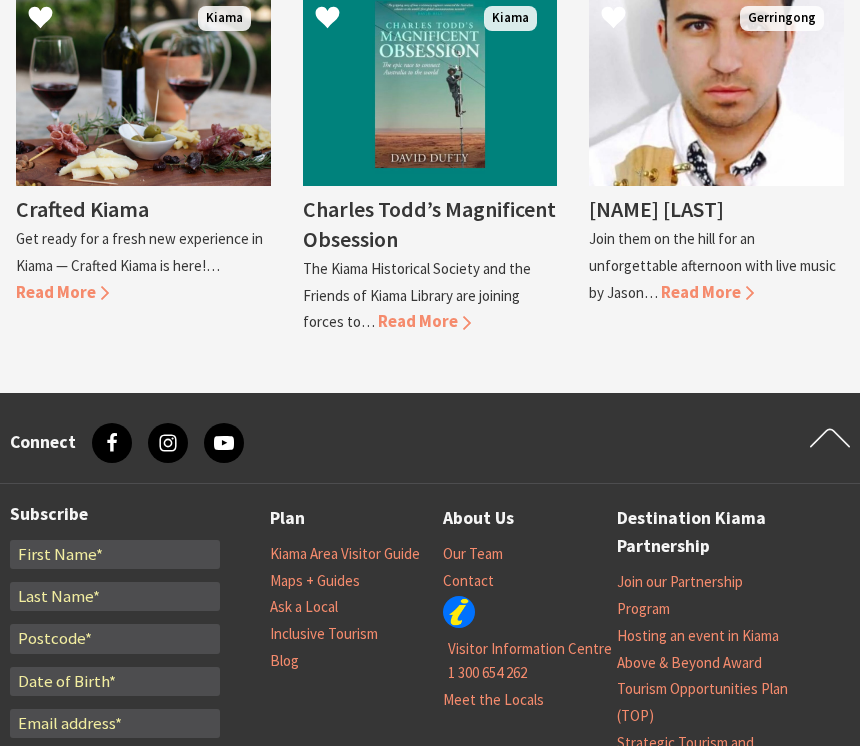 click on "Read More" at bounding box center [62, 292] 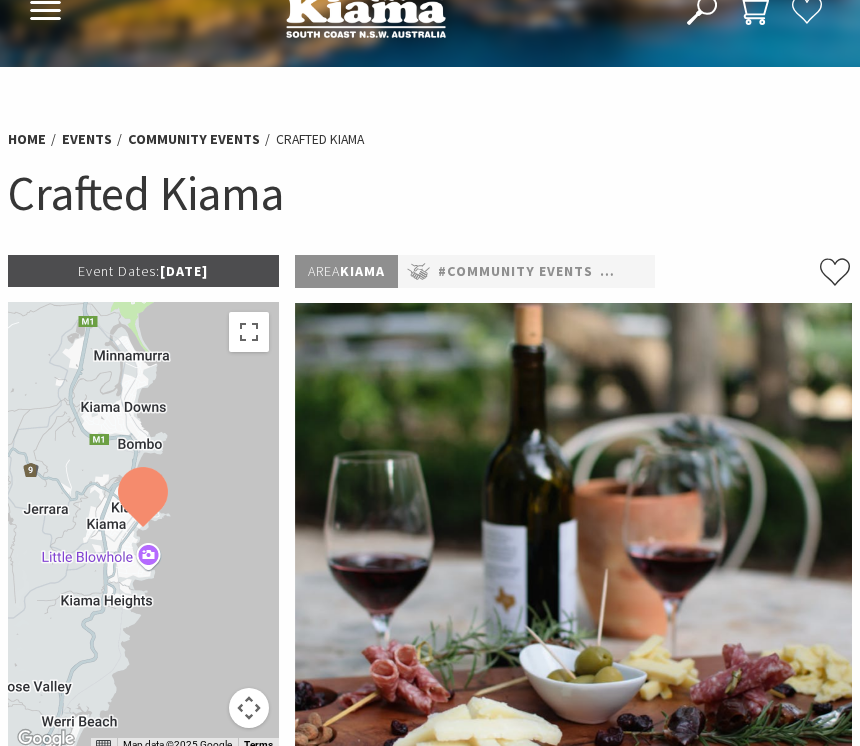 scroll, scrollTop: 0, scrollLeft: 0, axis: both 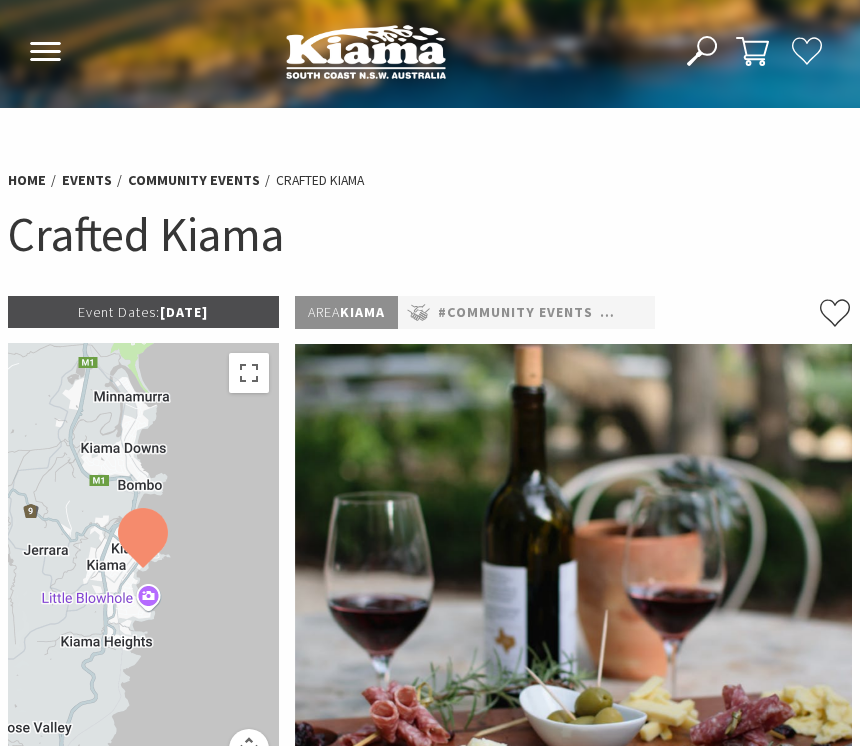 click 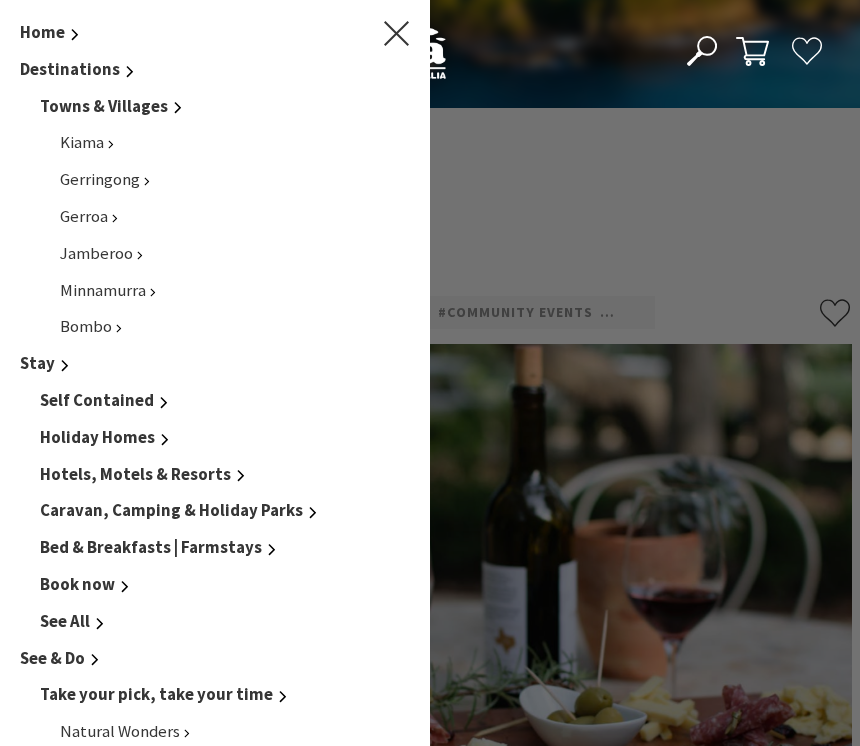click on "Kiama" at bounding box center [87, 142] 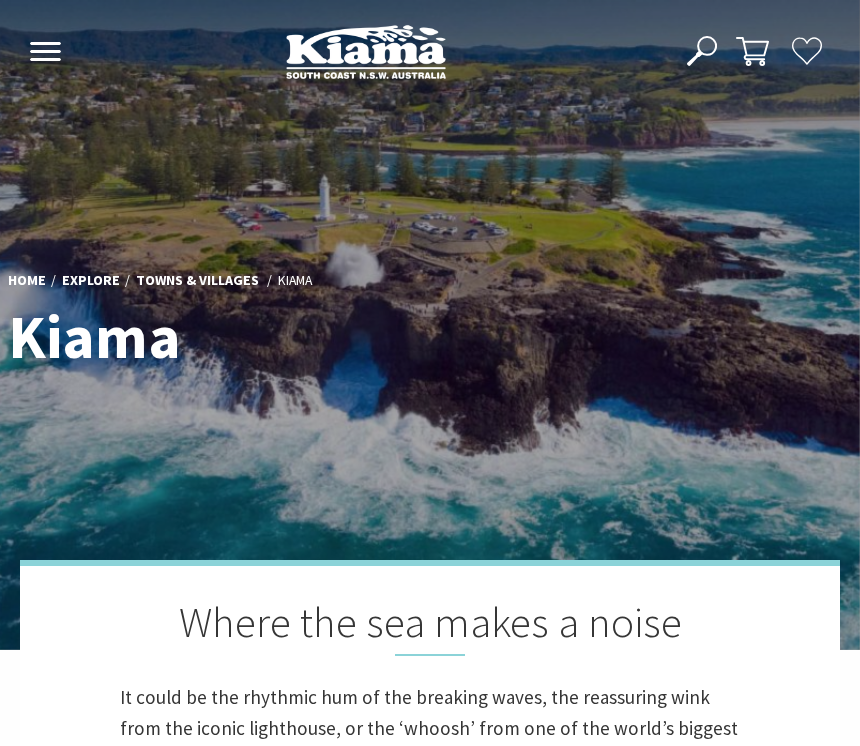scroll, scrollTop: 0, scrollLeft: 0, axis: both 